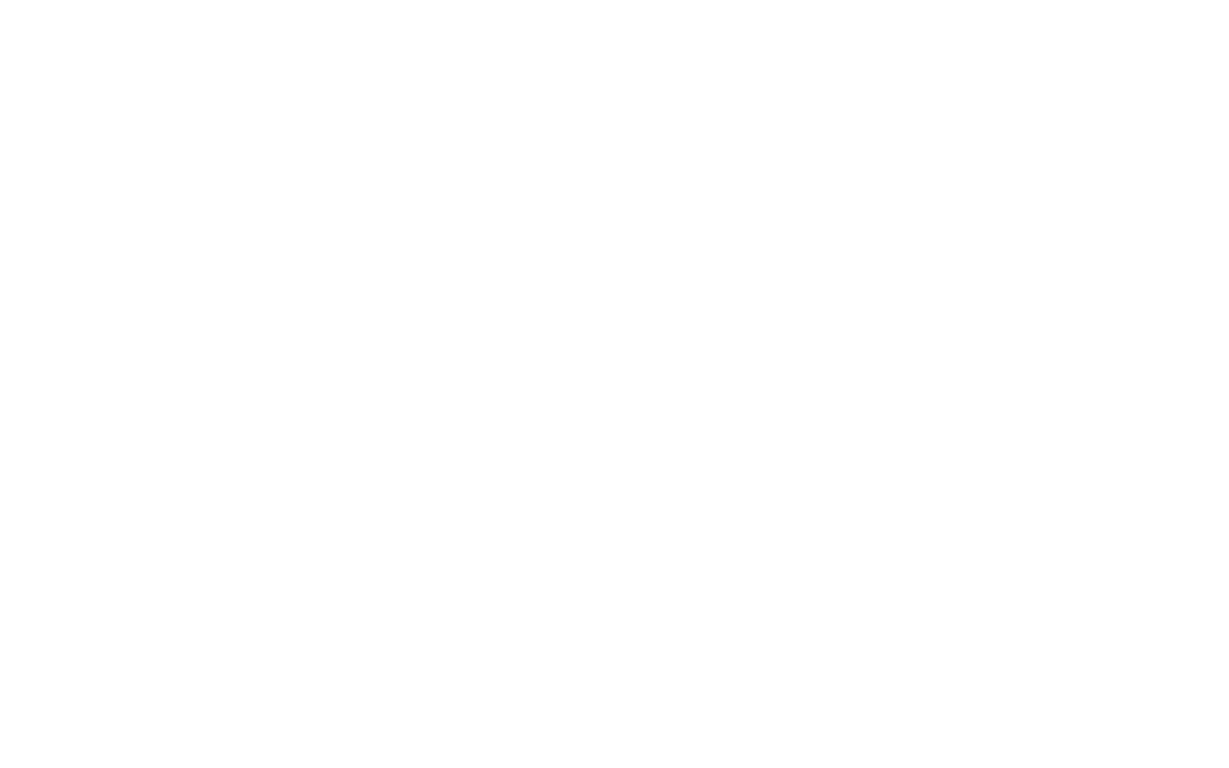 scroll, scrollTop: 0, scrollLeft: 0, axis: both 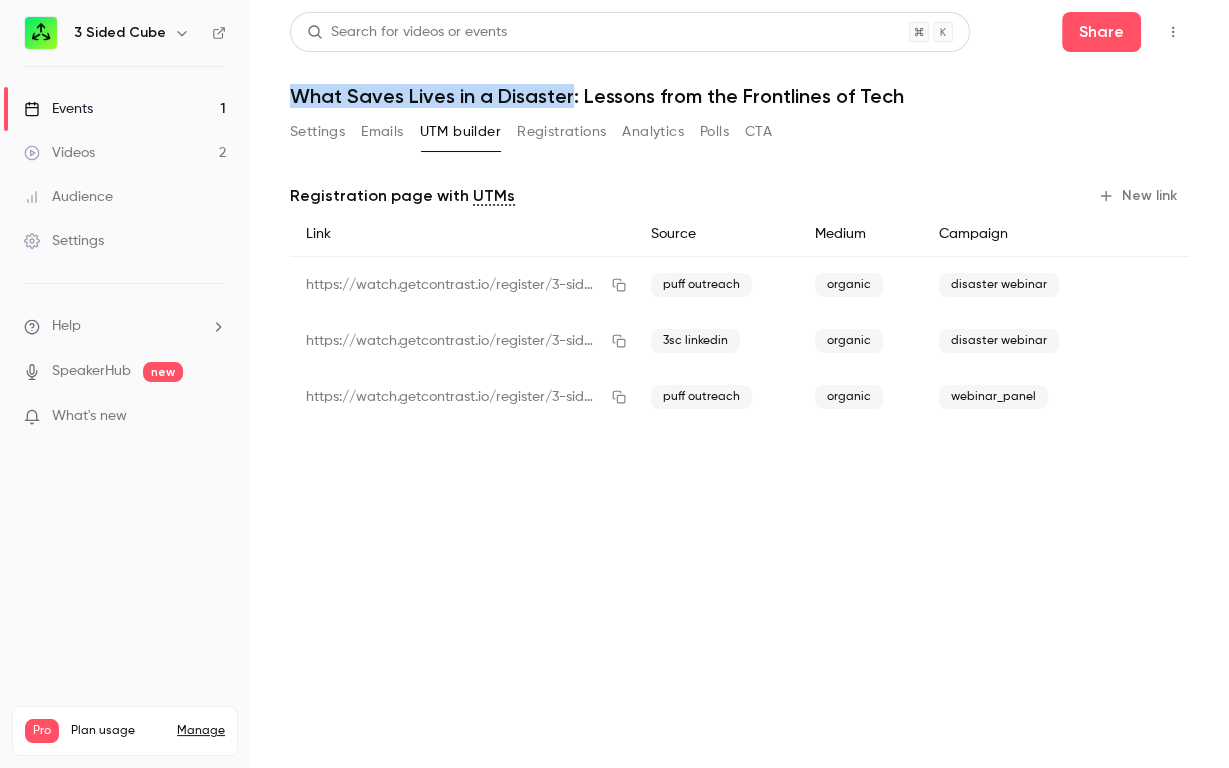drag, startPoint x: 295, startPoint y: 98, endPoint x: 569, endPoint y: 100, distance: 274.0073 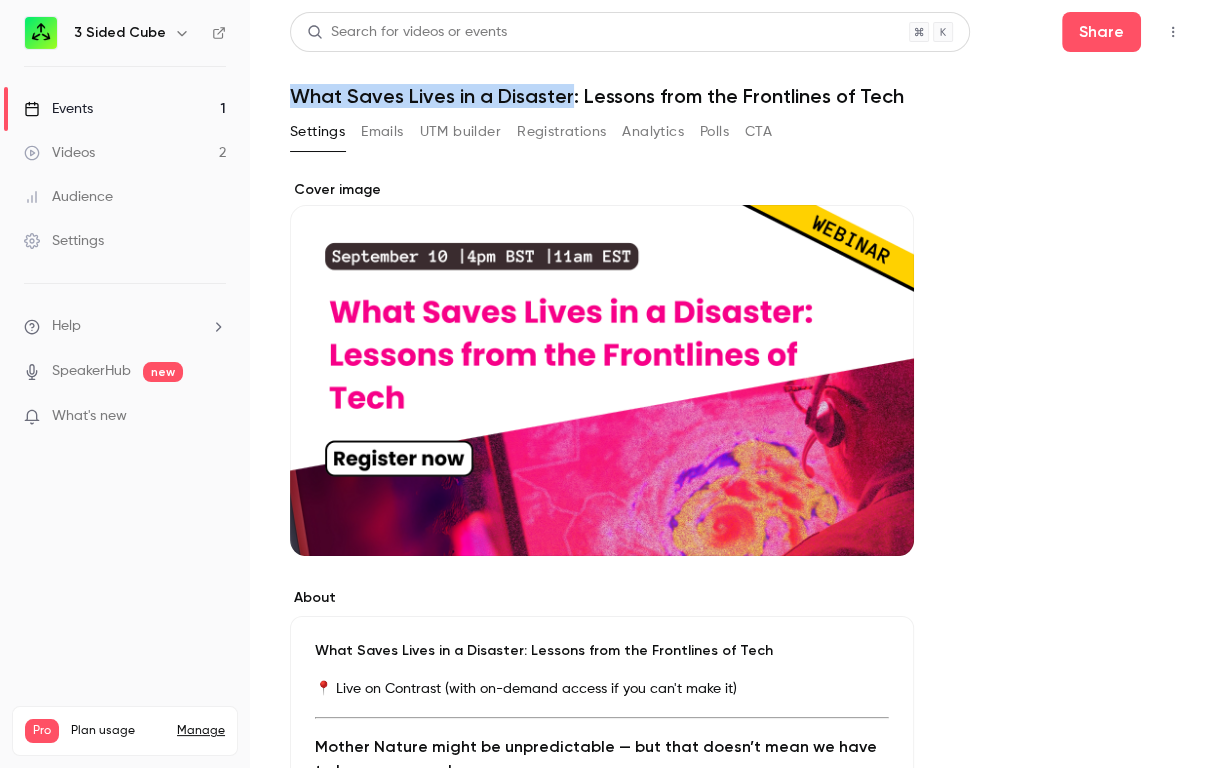 click on "UTM builder" at bounding box center [460, 132] 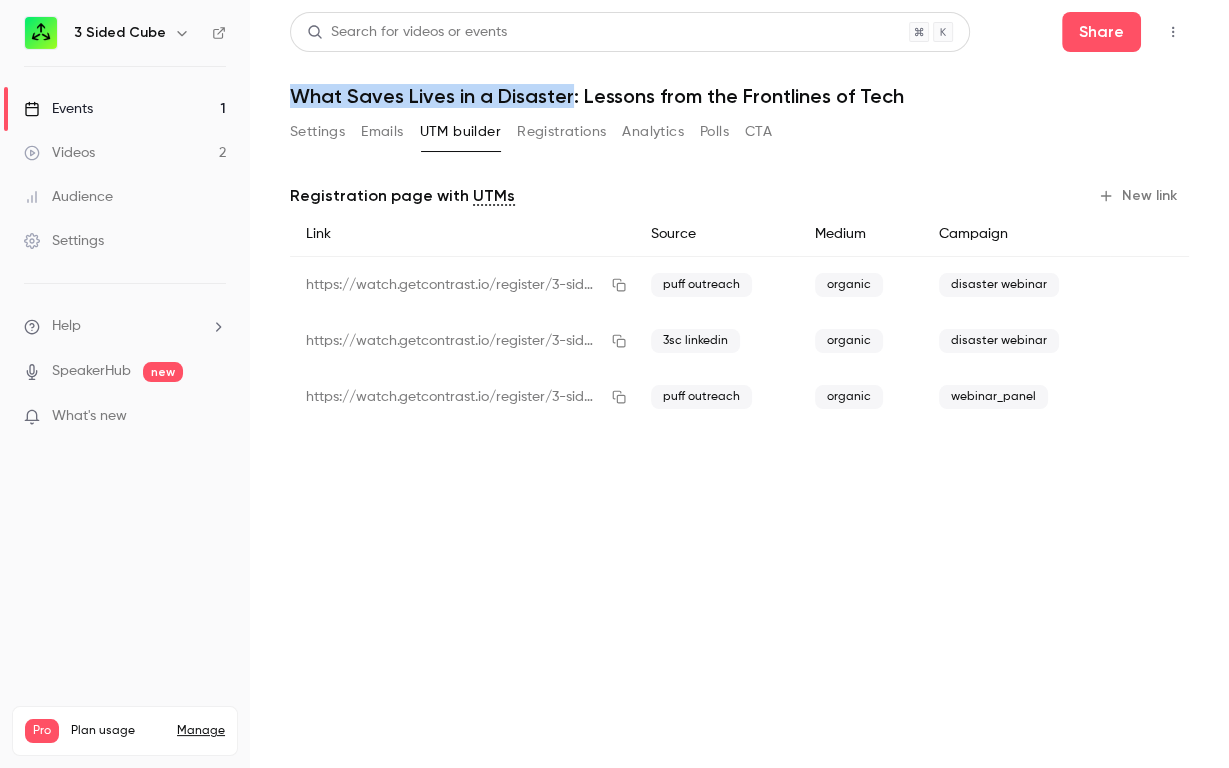 click on "New link" at bounding box center (1139, 196) 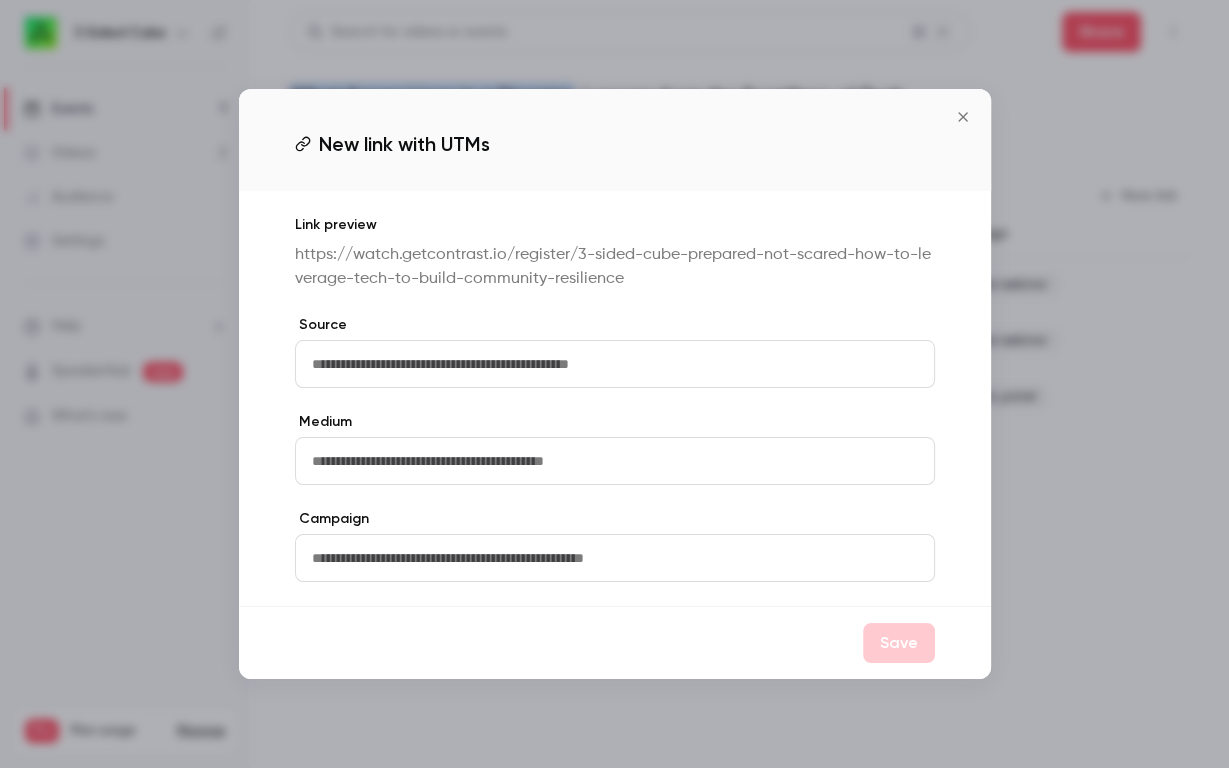 click at bounding box center (615, 364) 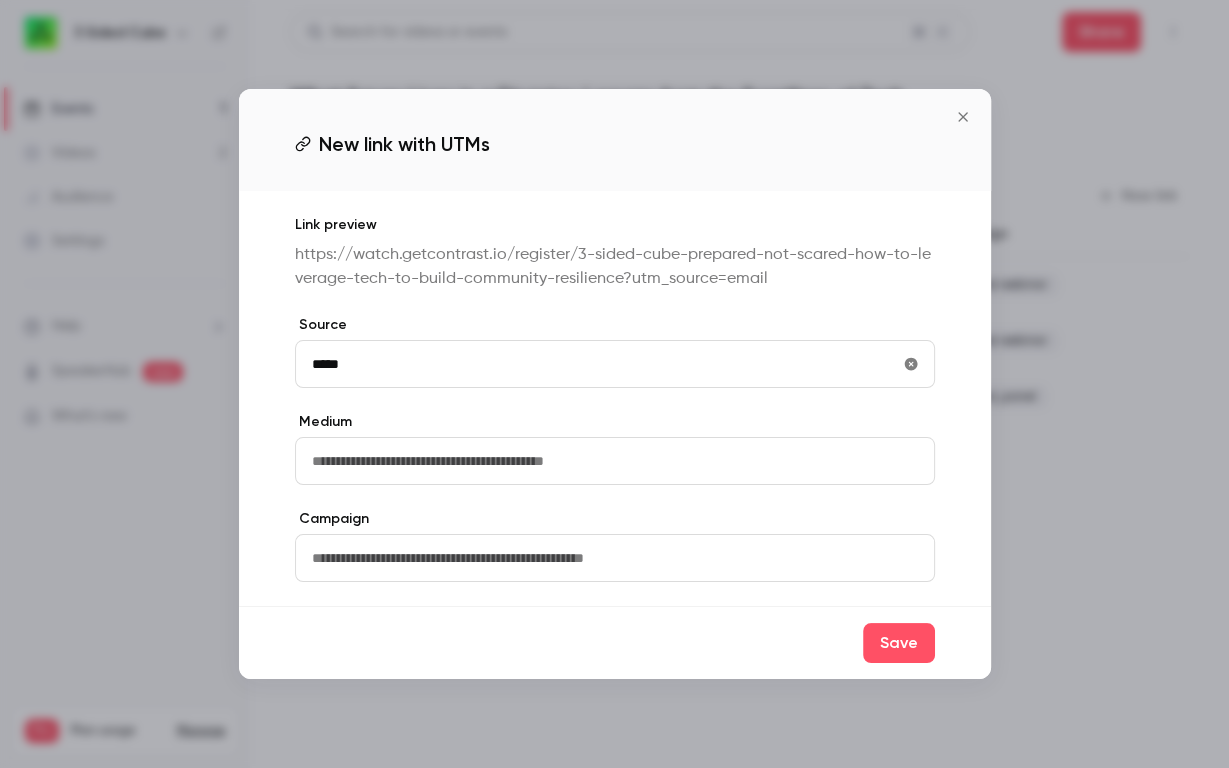 type on "*****" 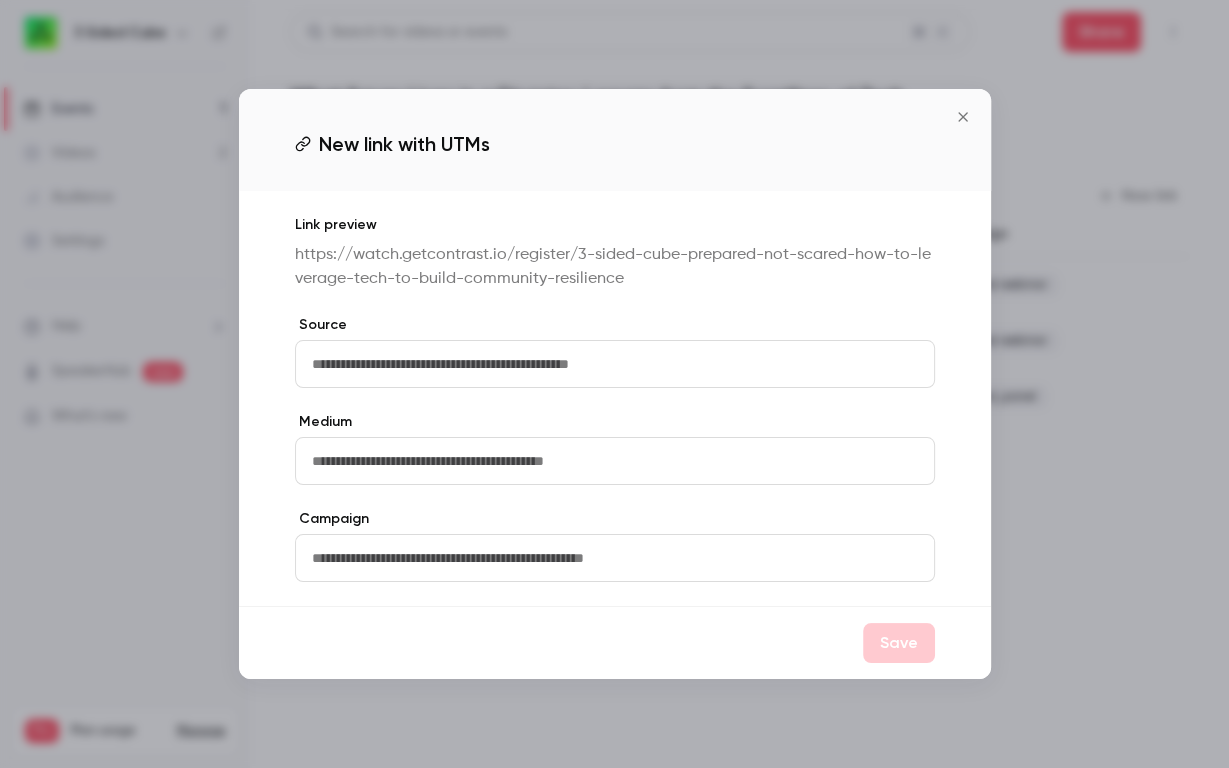 click at bounding box center (615, 364) 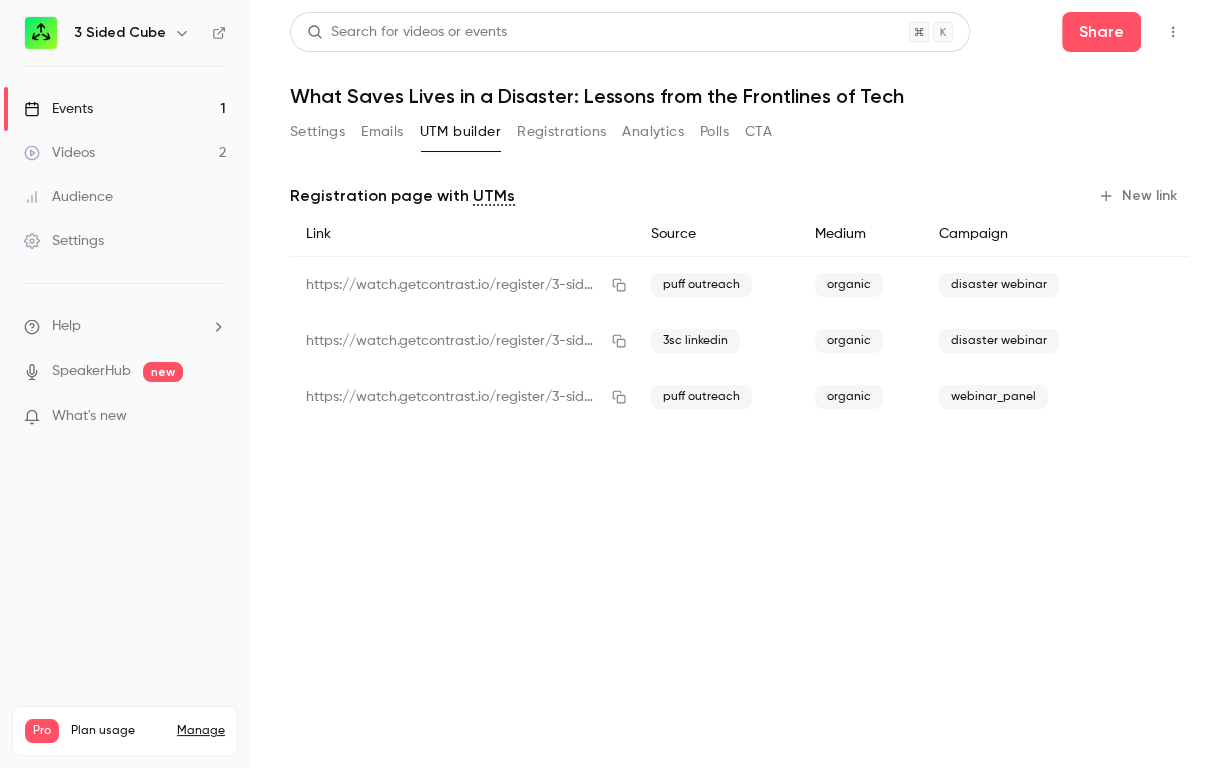 click on "New link" at bounding box center [1139, 196] 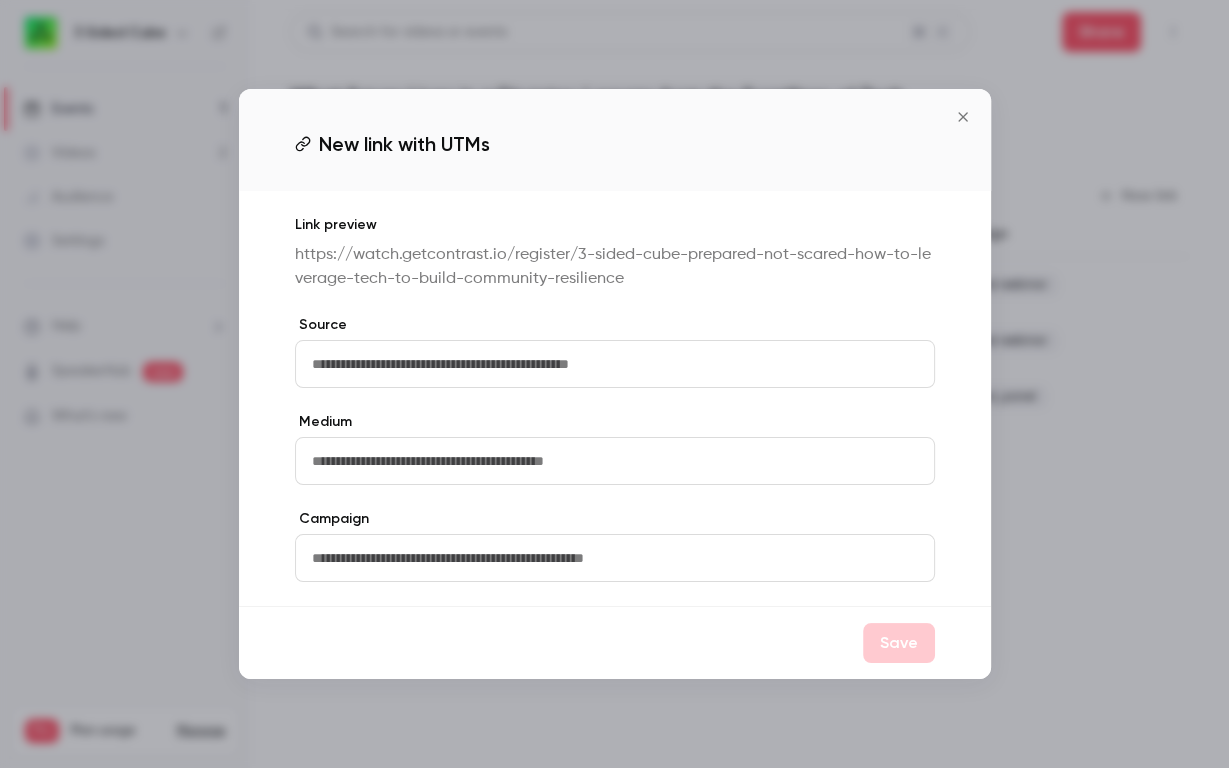 click at bounding box center (615, 558) 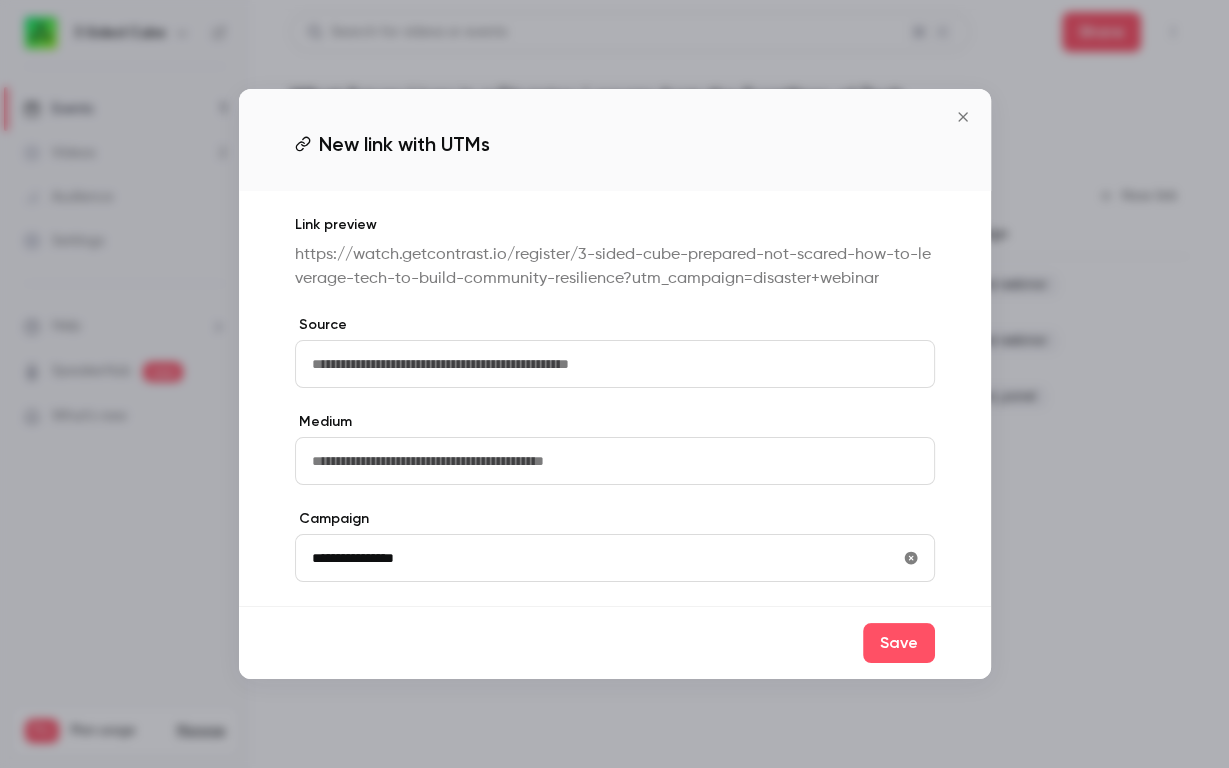 type on "**********" 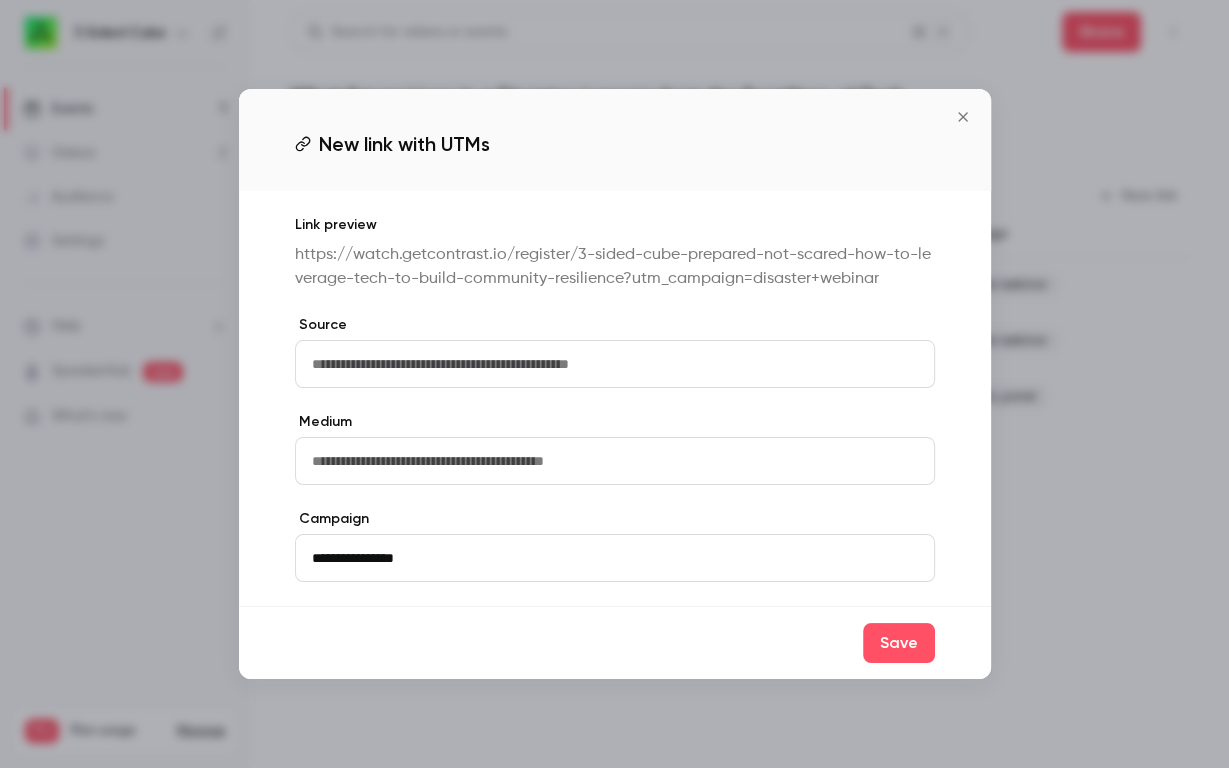 click at bounding box center [615, 461] 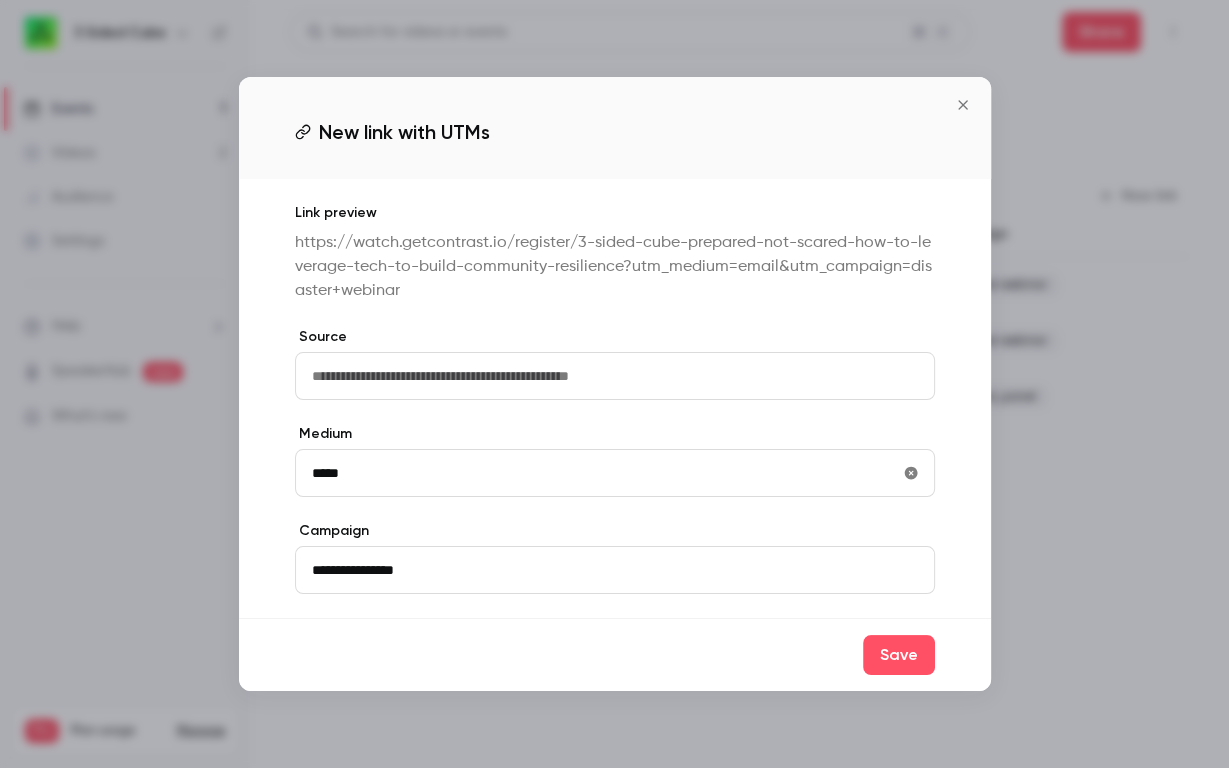 type on "*****" 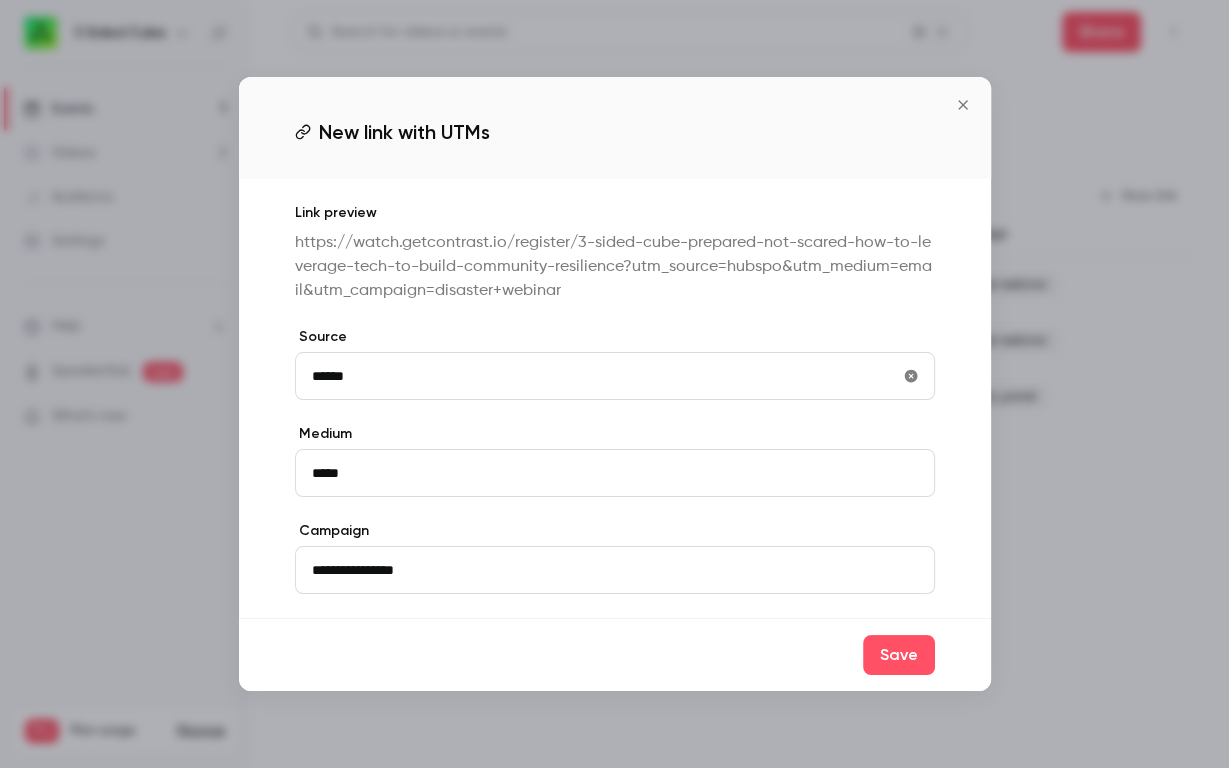 type on "*******" 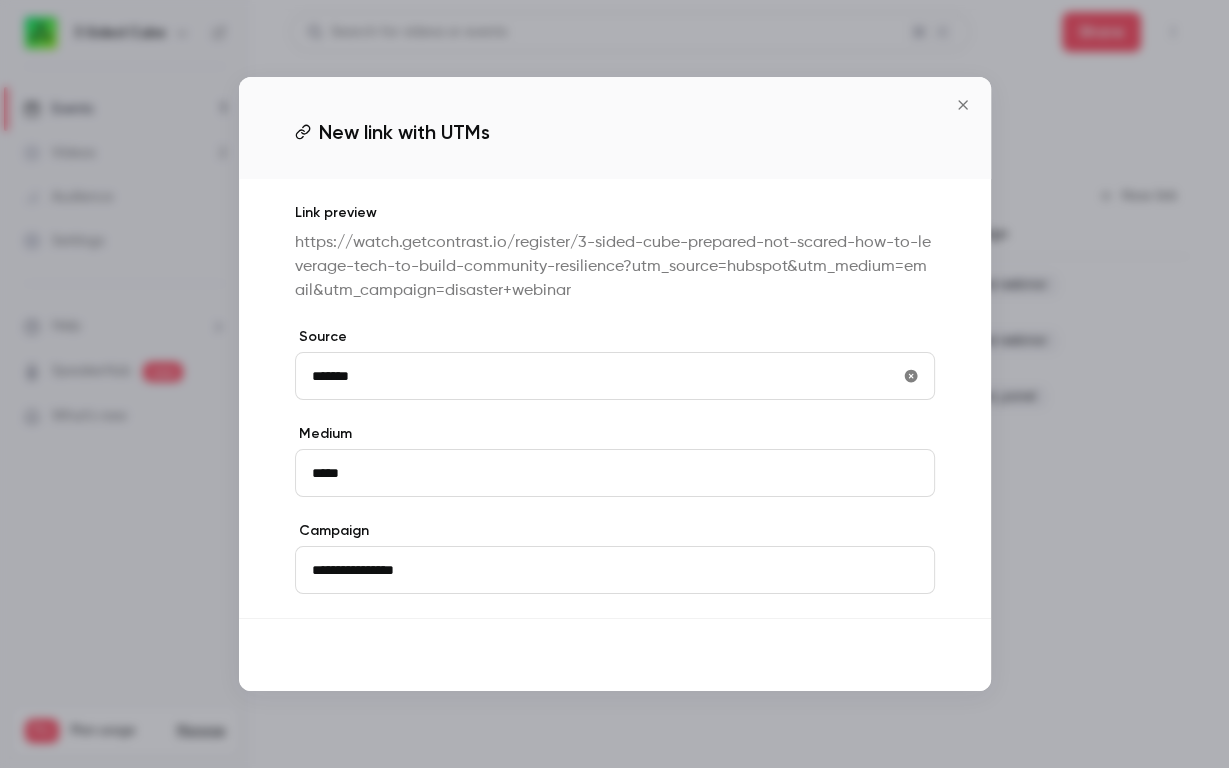 click on "Save" at bounding box center (899, 655) 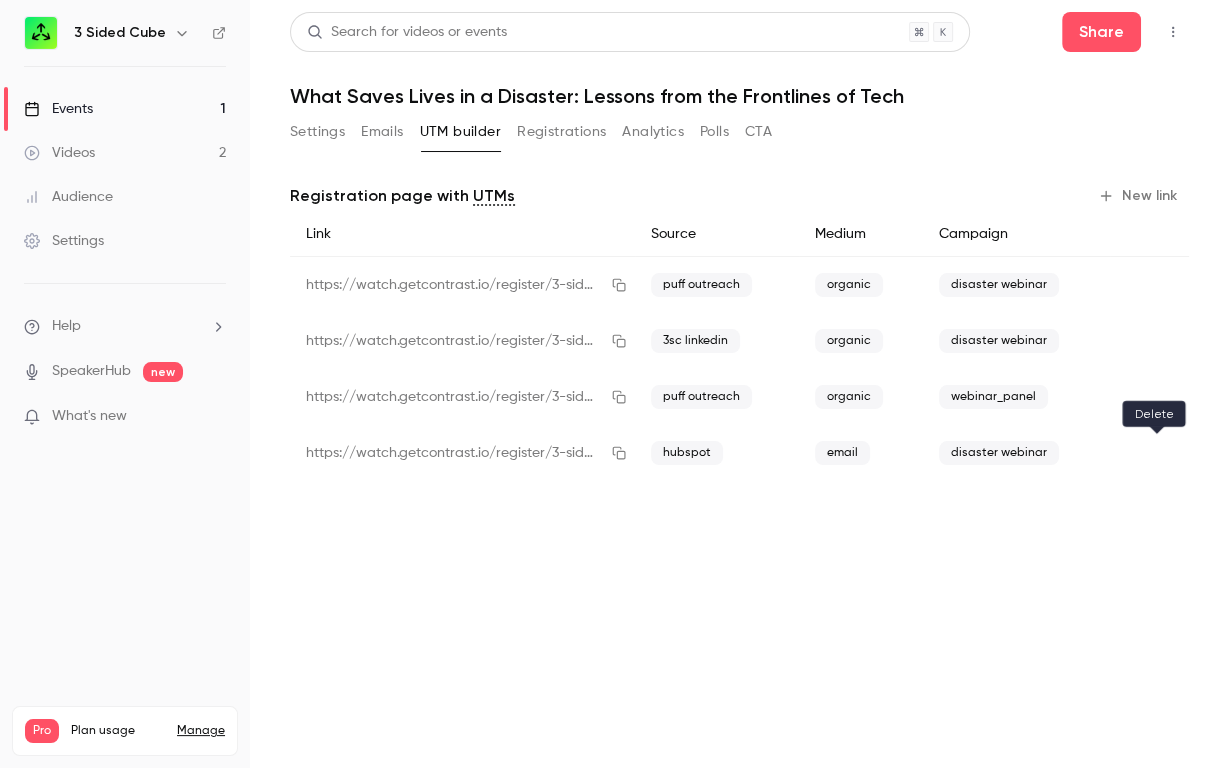 click at bounding box center (1157, 453) 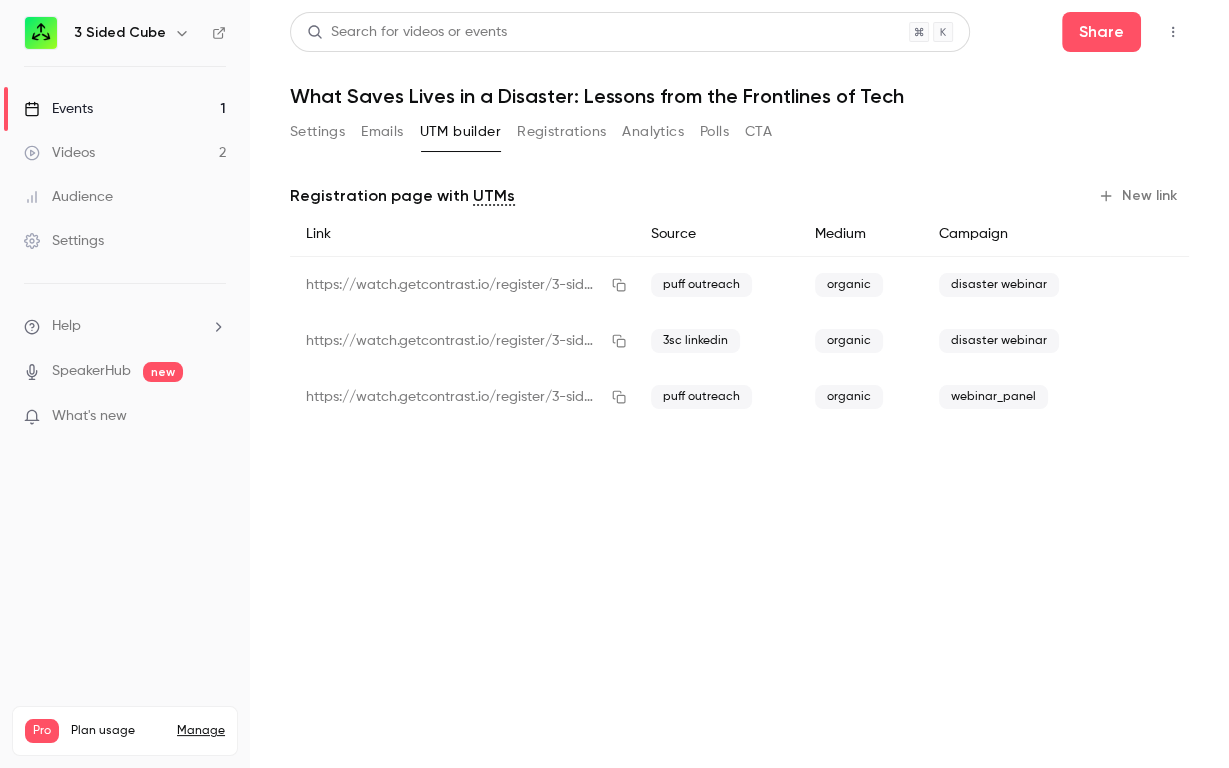 click on "New link" at bounding box center (1139, 196) 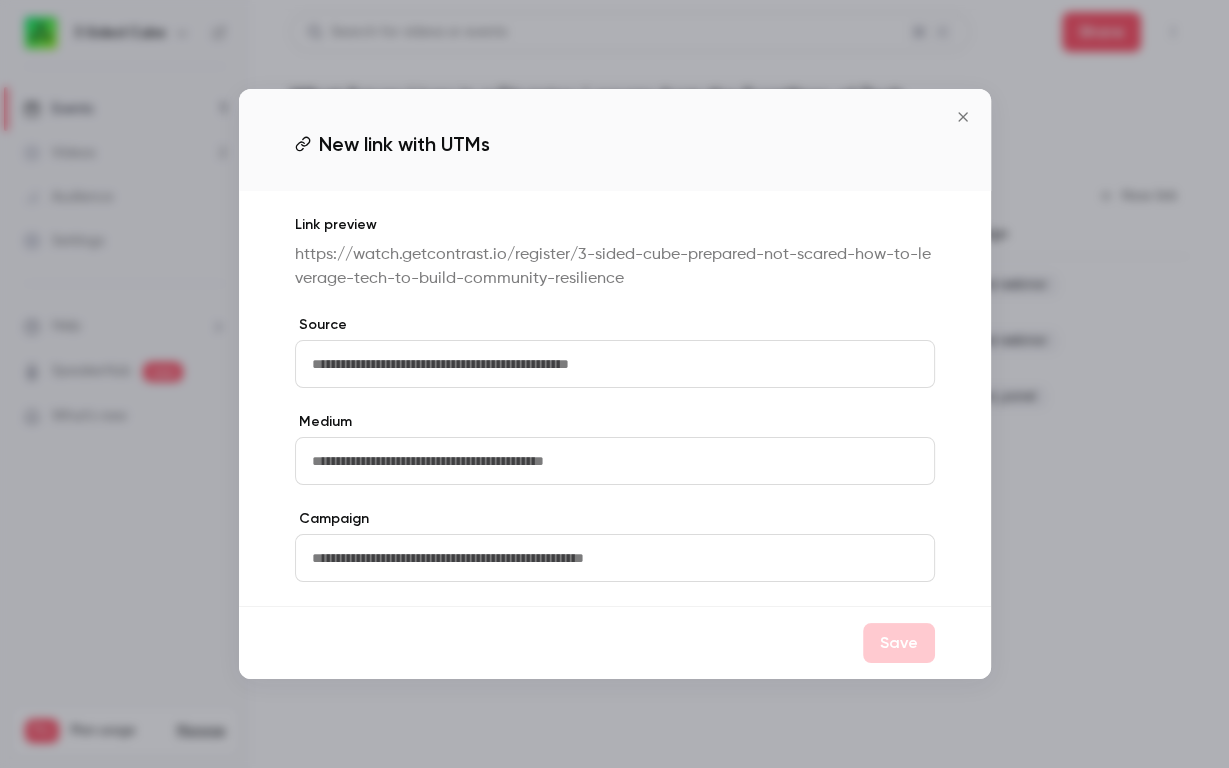 click at bounding box center (615, 364) 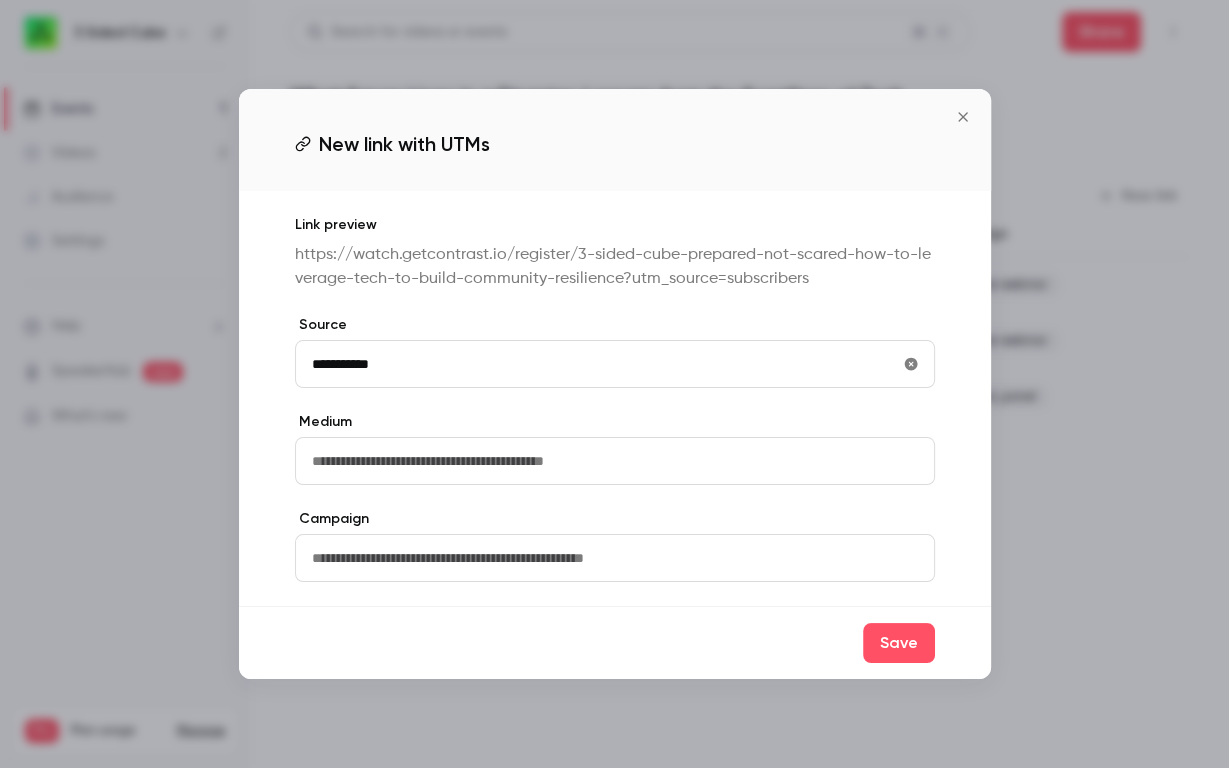 type on "**********" 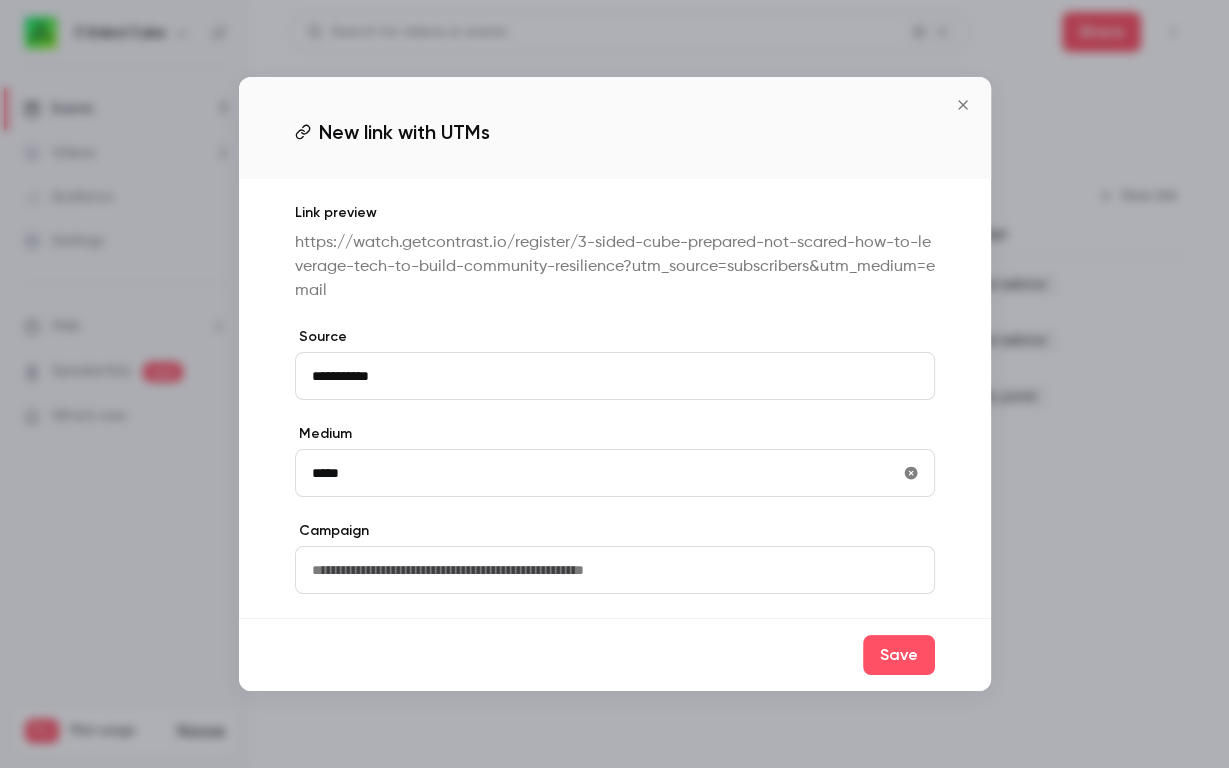 type on "*****" 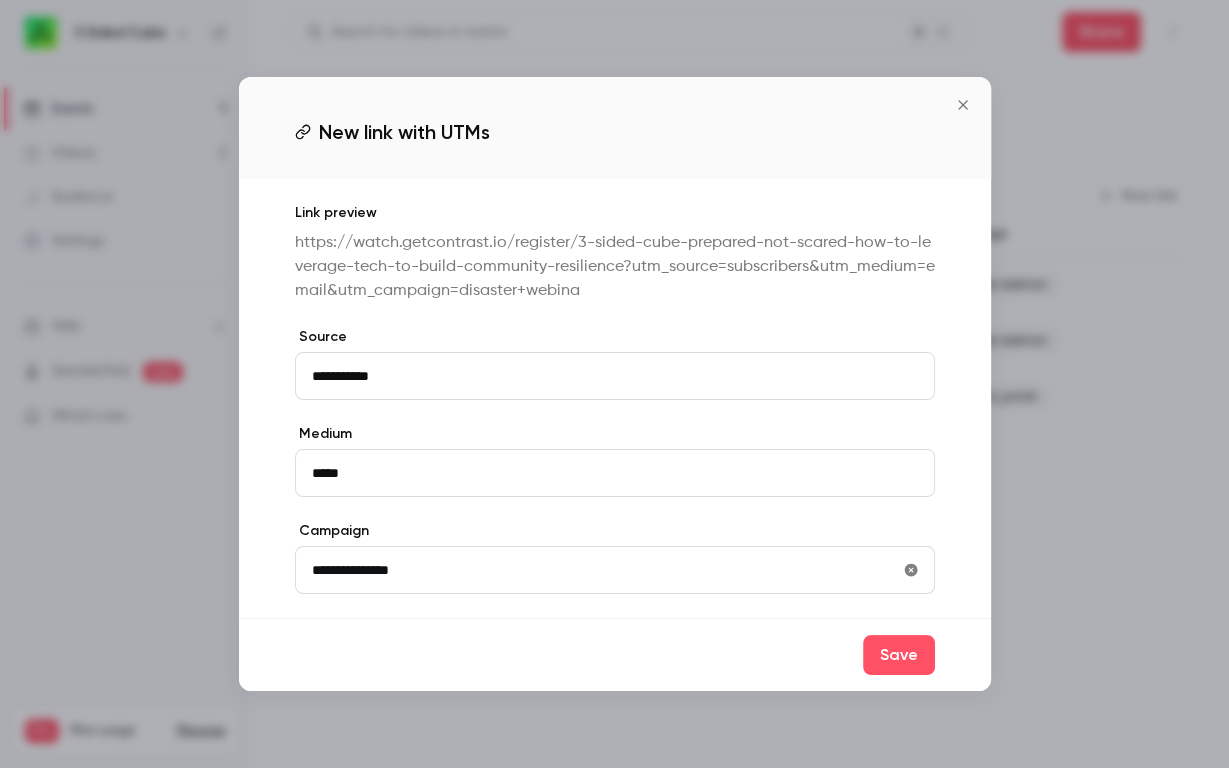 type on "**********" 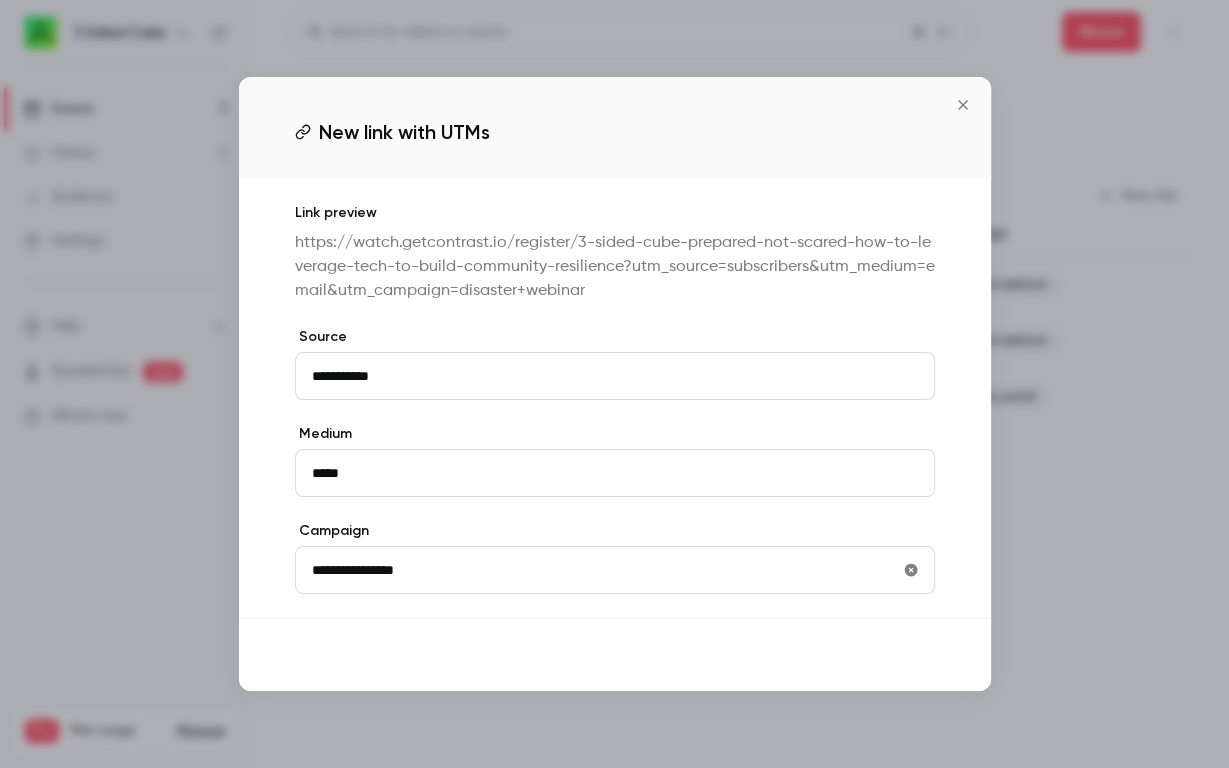 click on "Save" at bounding box center [899, 655] 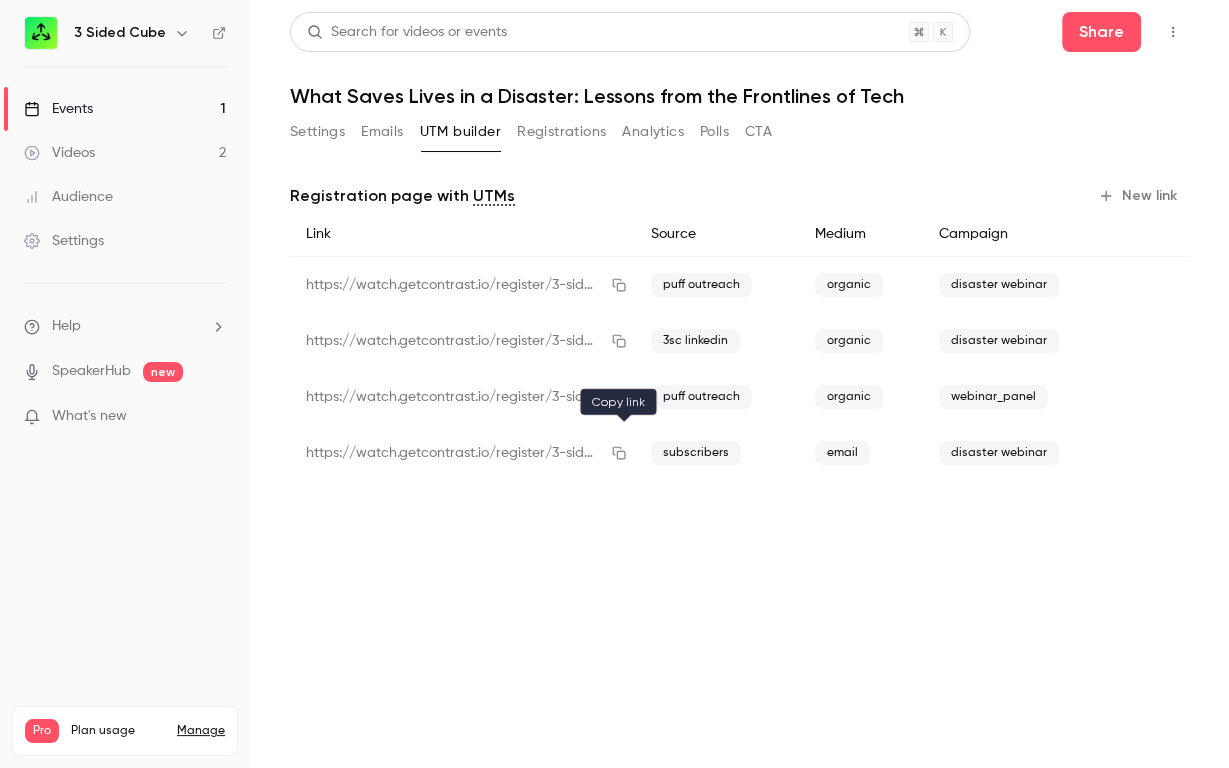 click at bounding box center [619, 453] 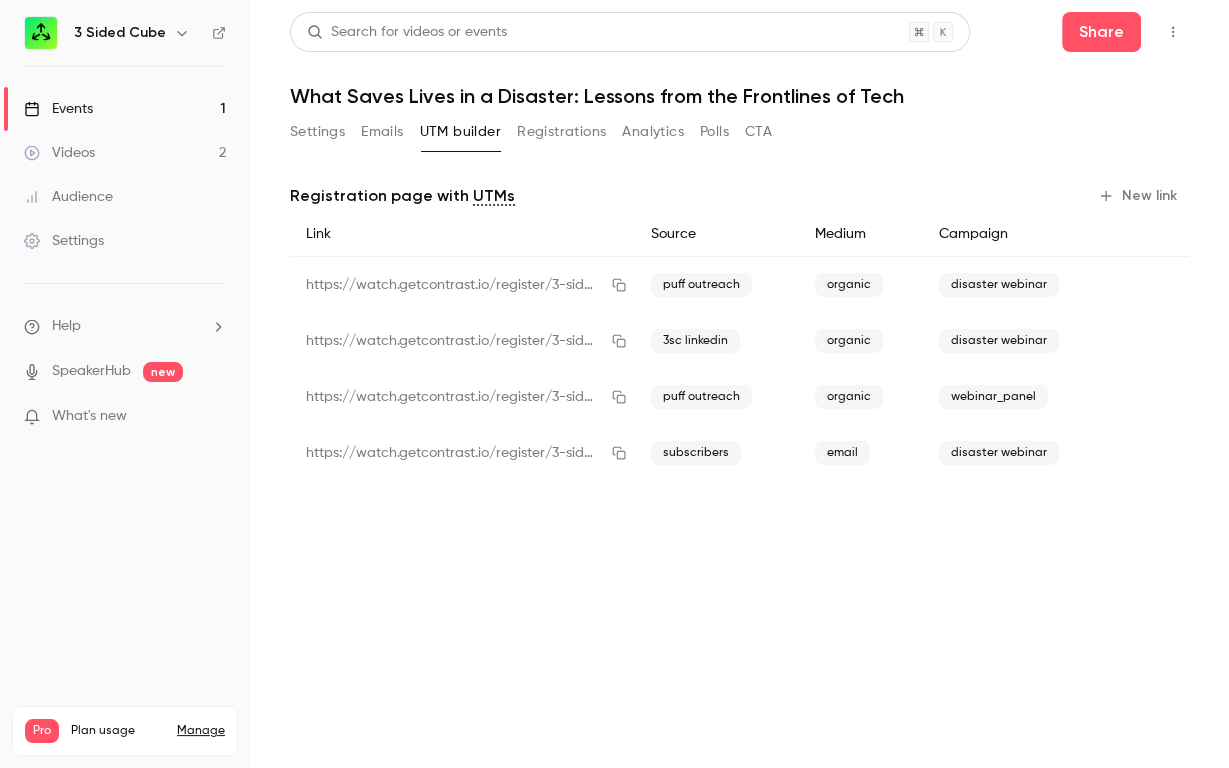 click on "Registrations" at bounding box center (561, 132) 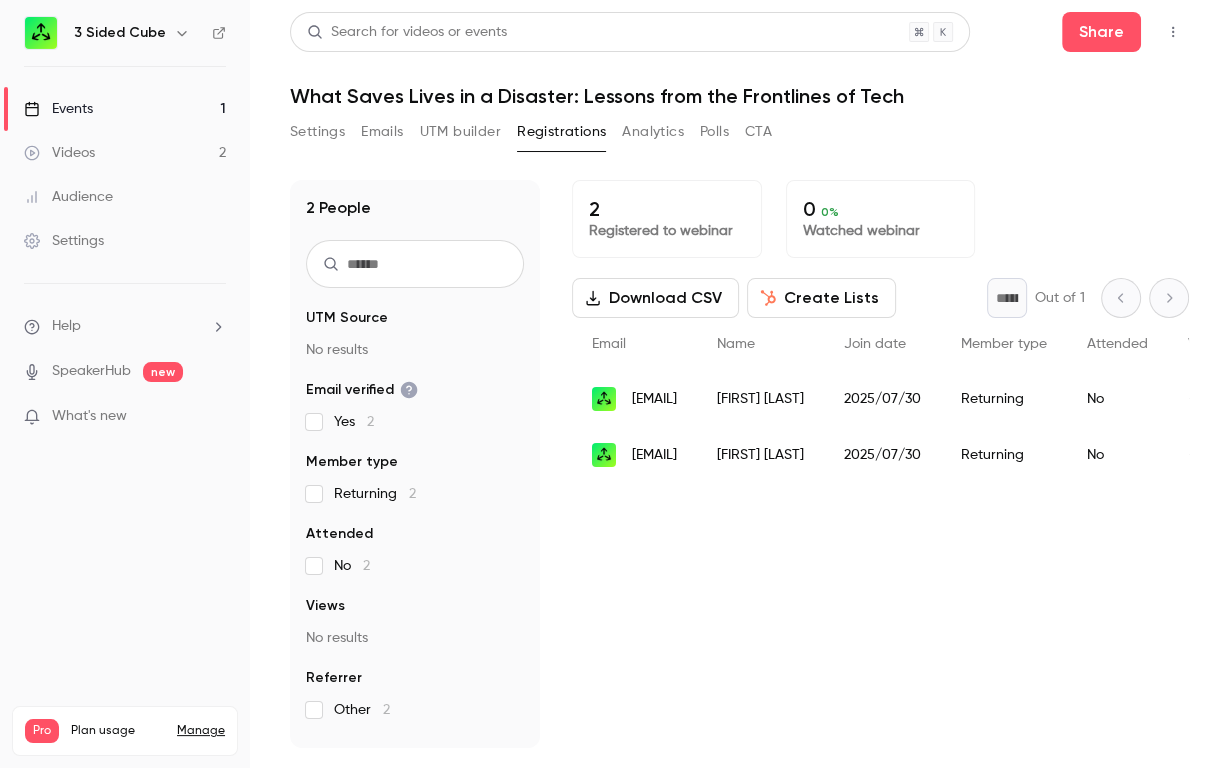 click on "Settings" at bounding box center [317, 132] 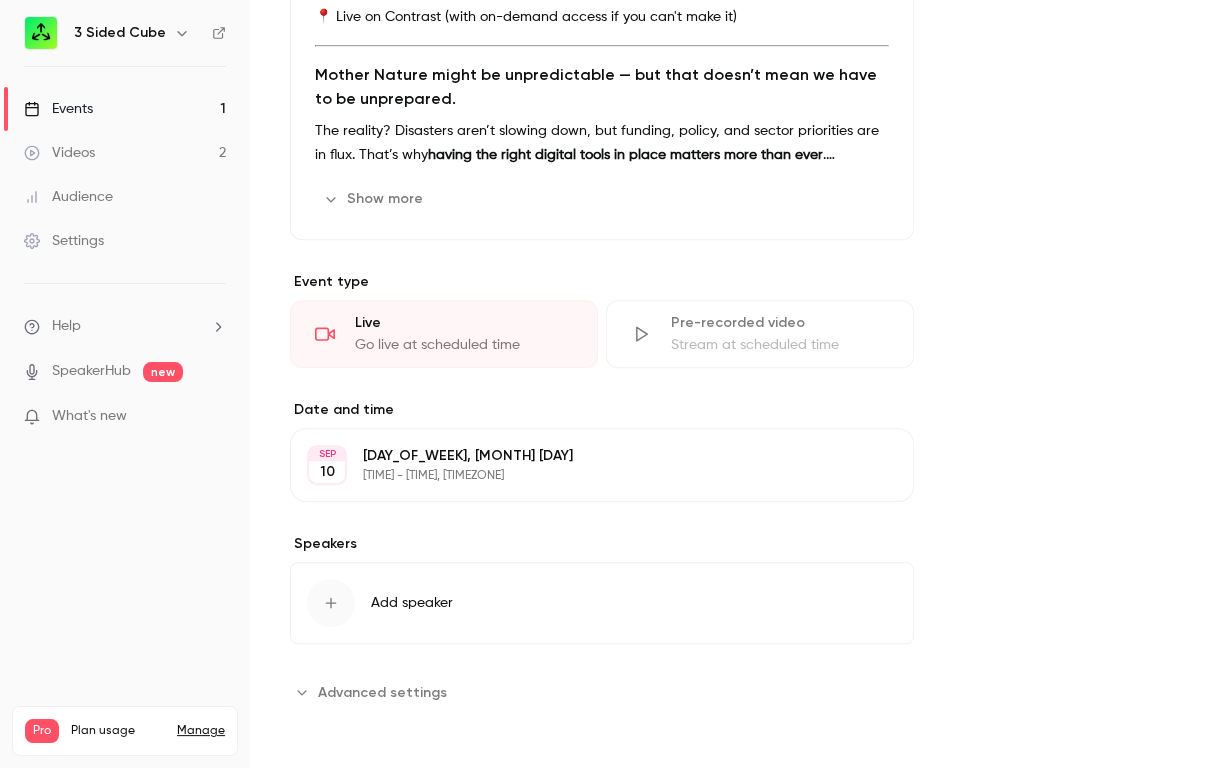 scroll, scrollTop: 0, scrollLeft: 0, axis: both 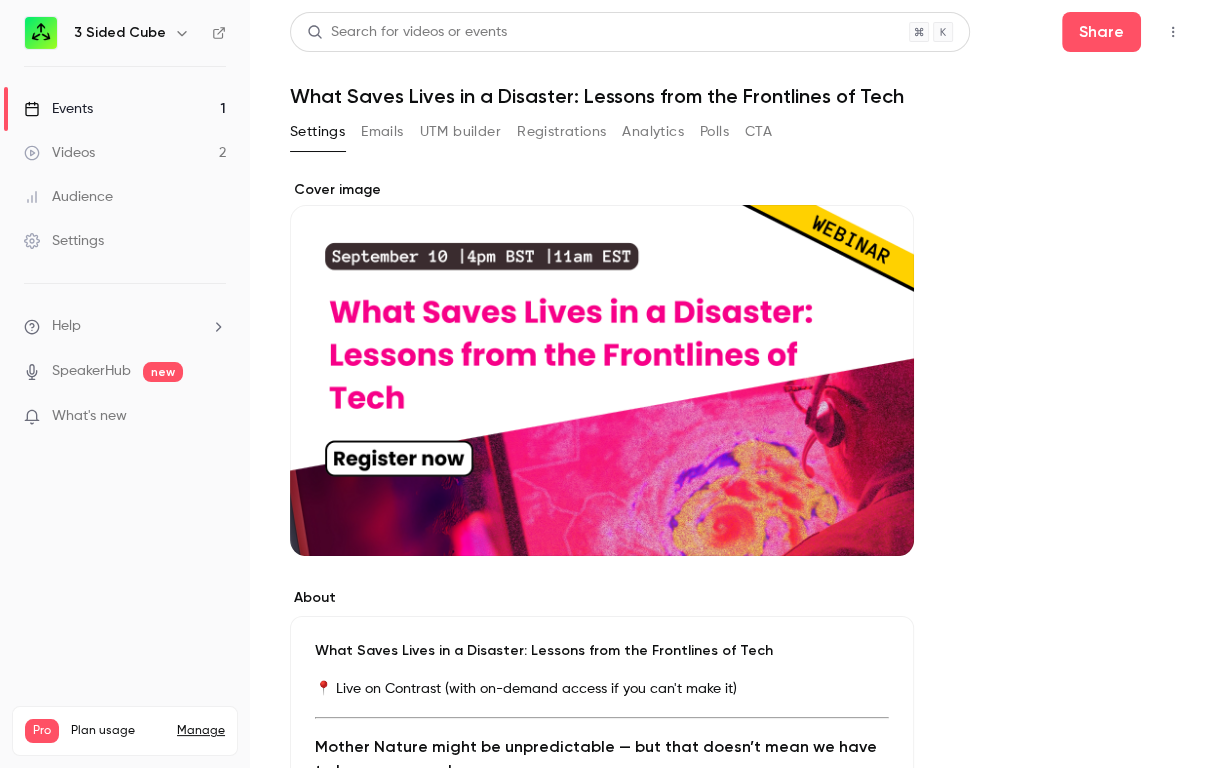 click on "Events 1" at bounding box center [125, 109] 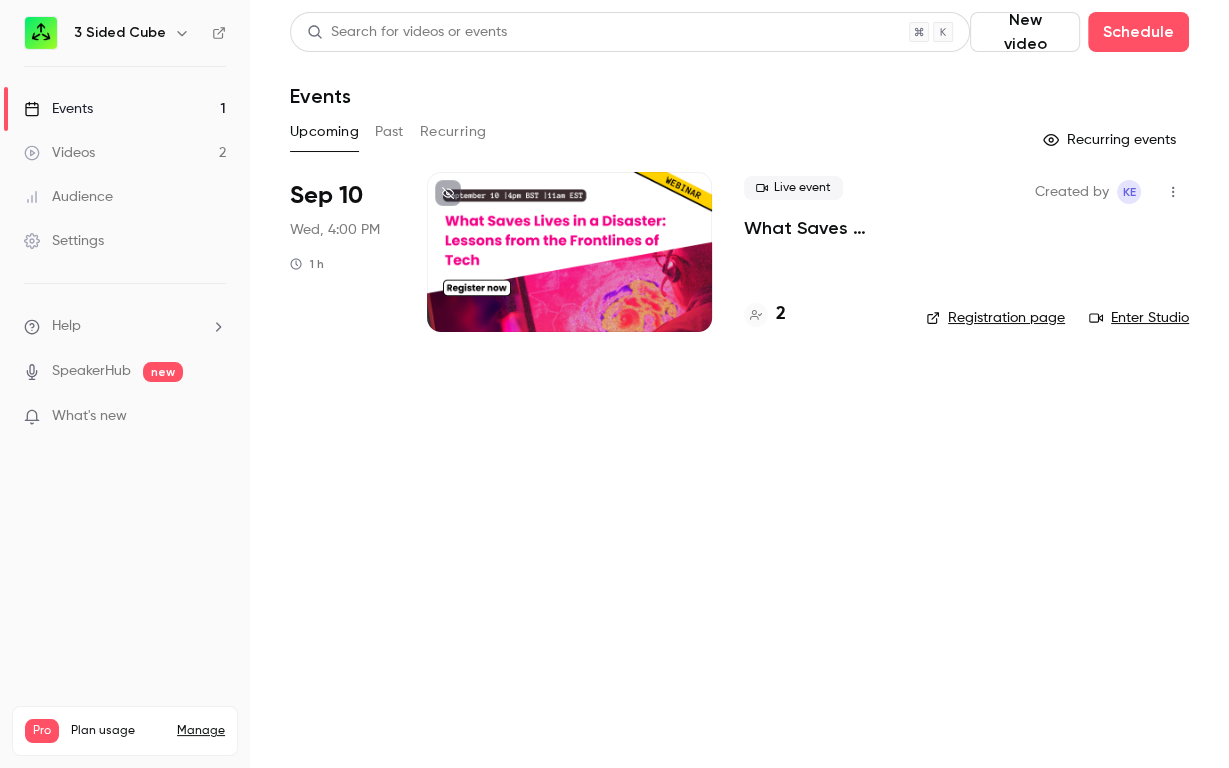 click on "Registration page" at bounding box center [995, 318] 